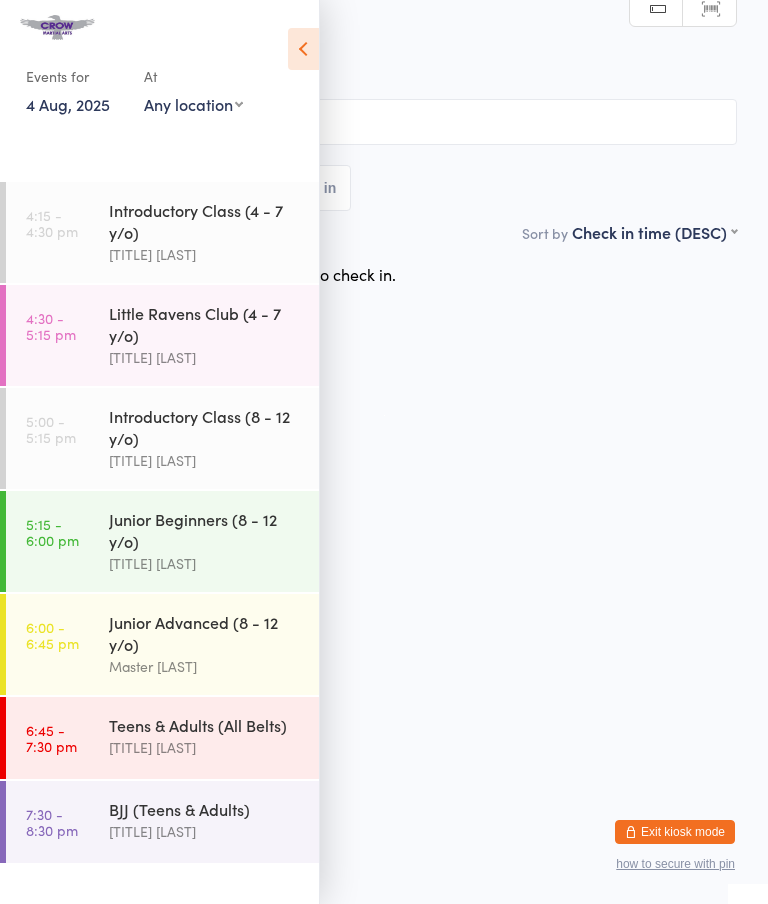 scroll, scrollTop: 339, scrollLeft: 0, axis: vertical 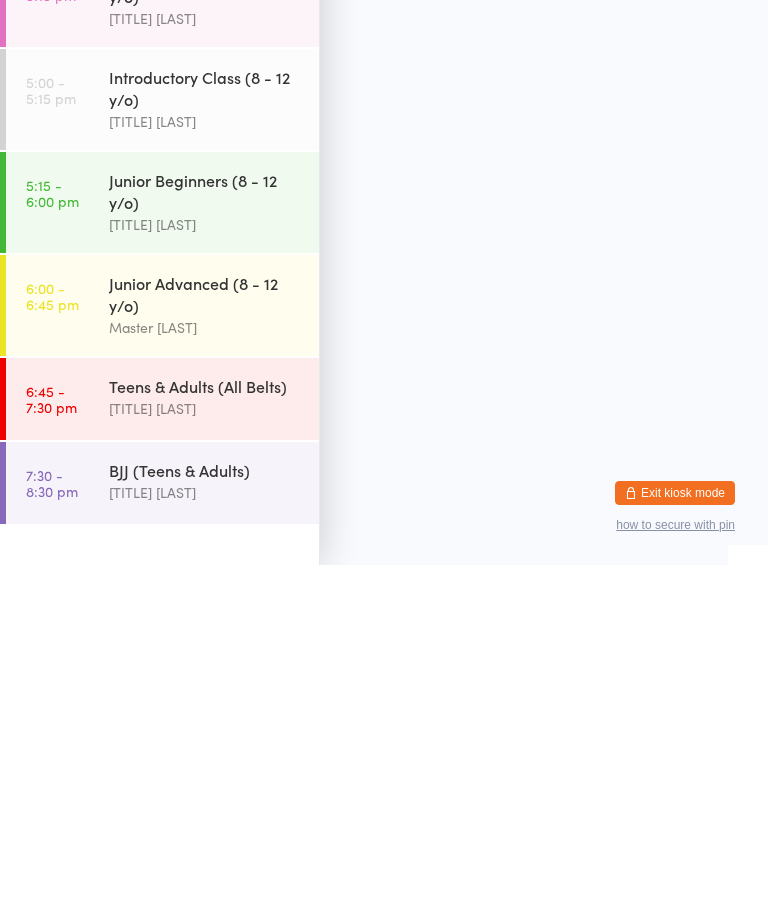 click on "Junior Beginners (8 - 12 y/o)" at bounding box center (205, 530) 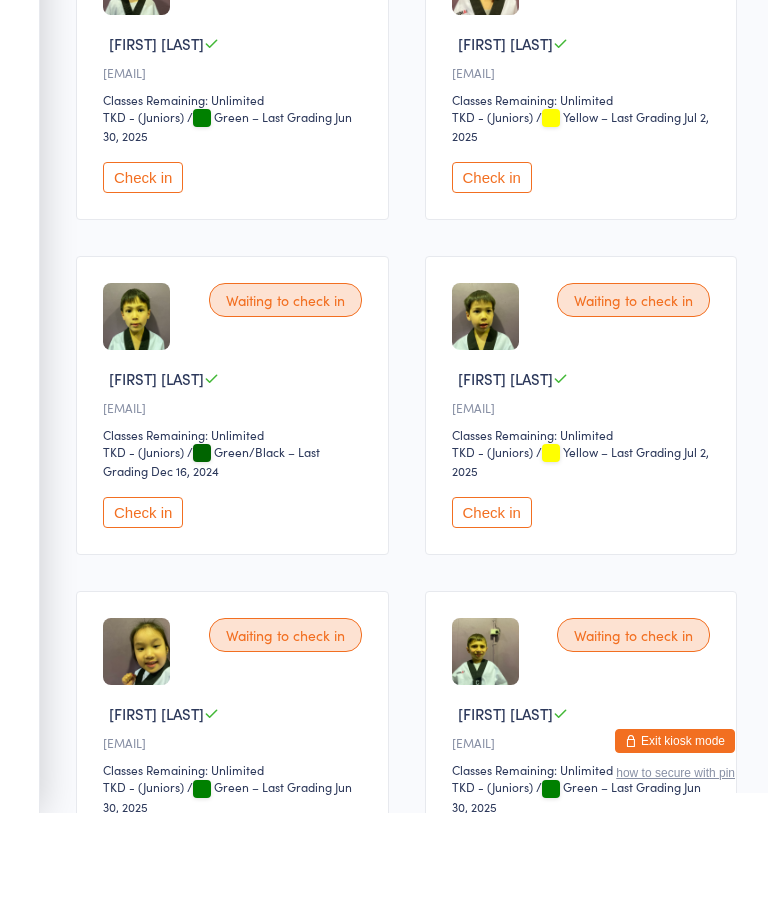 click on "Check in" at bounding box center [143, 268] 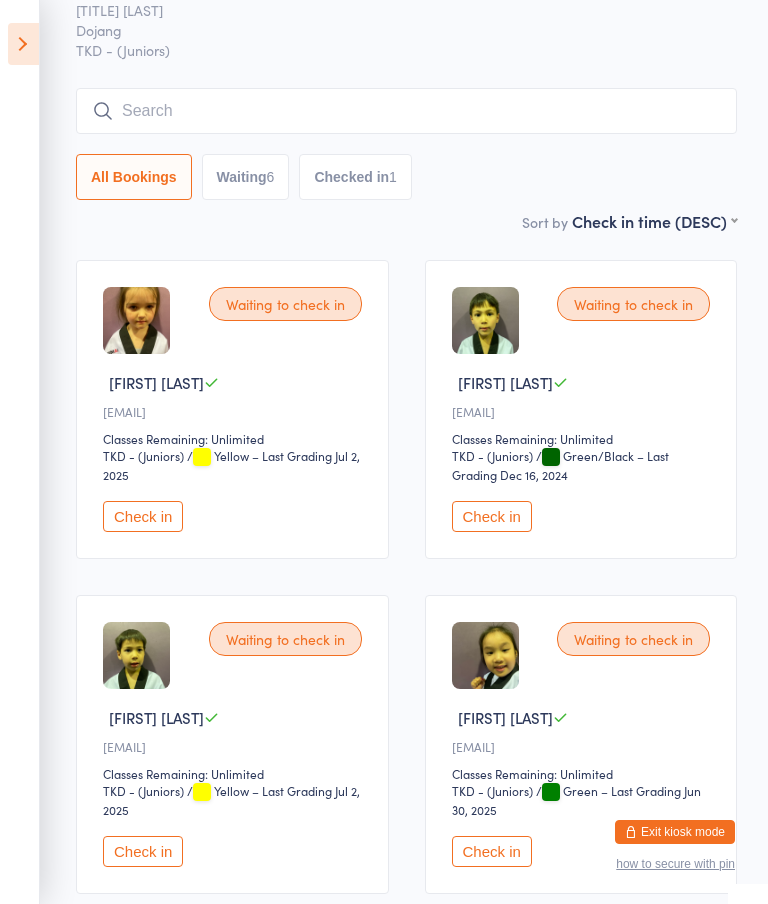 click at bounding box center [406, 111] 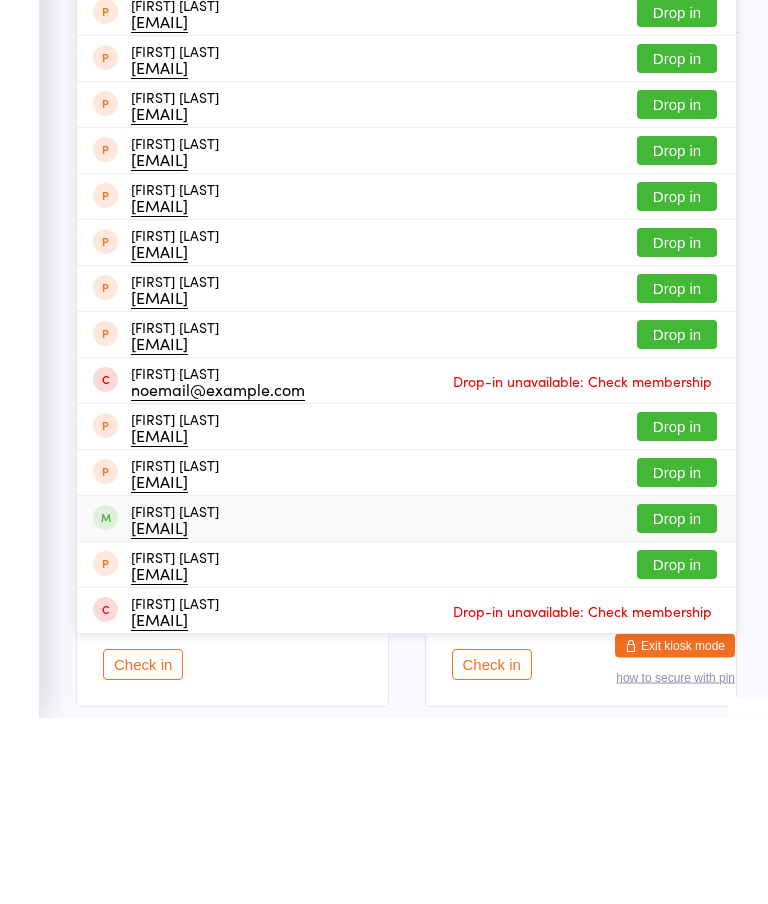 type on "Sal" 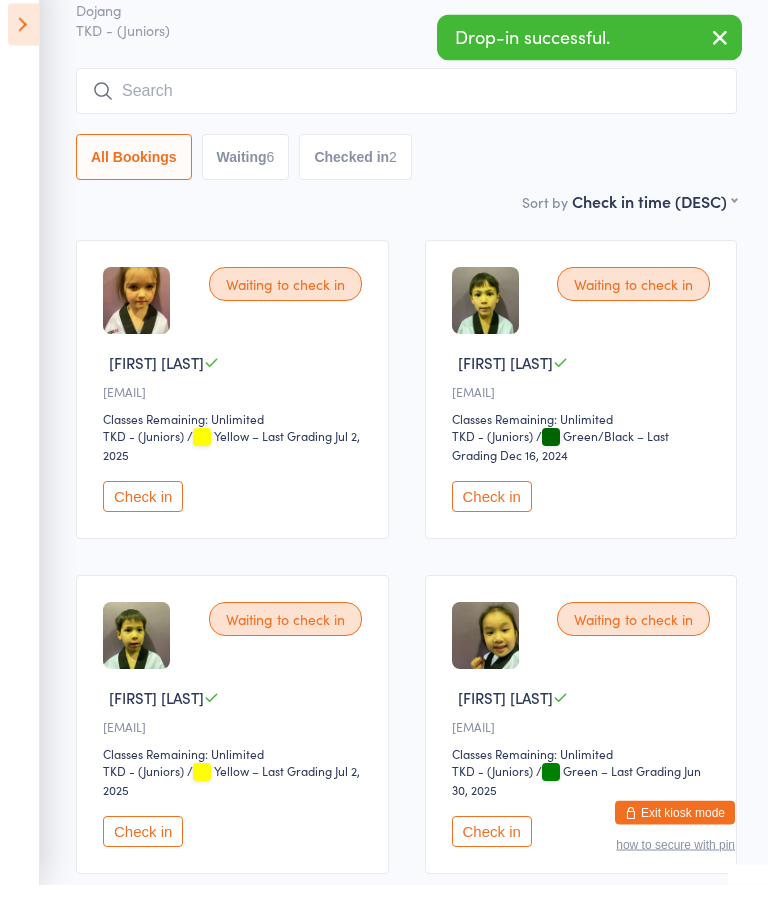 click at bounding box center [406, 111] 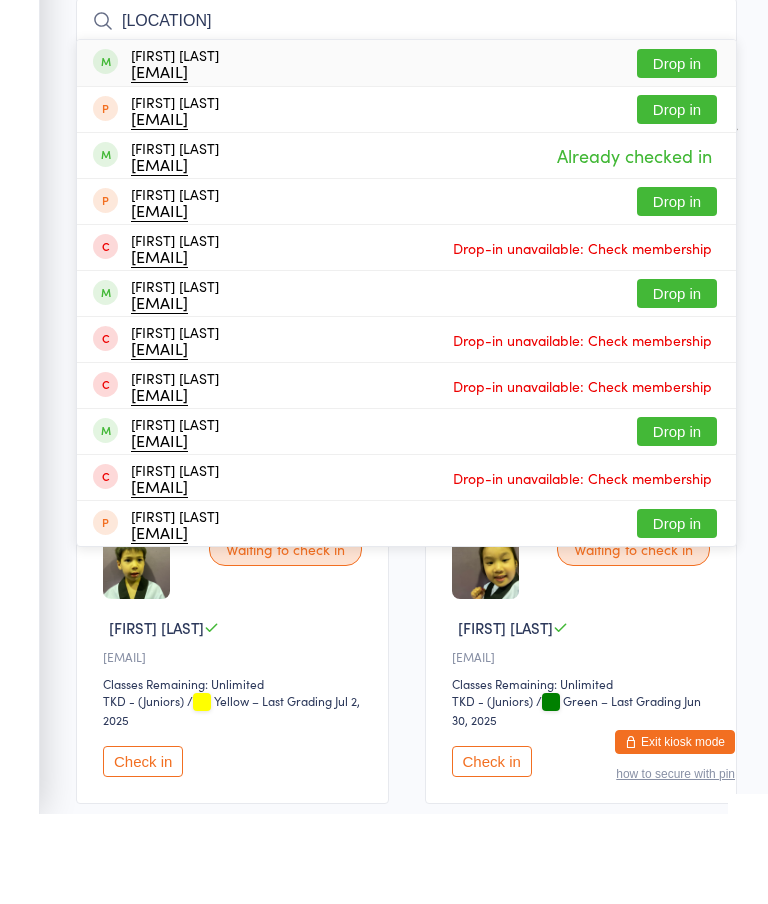 type on "[LOCATION]" 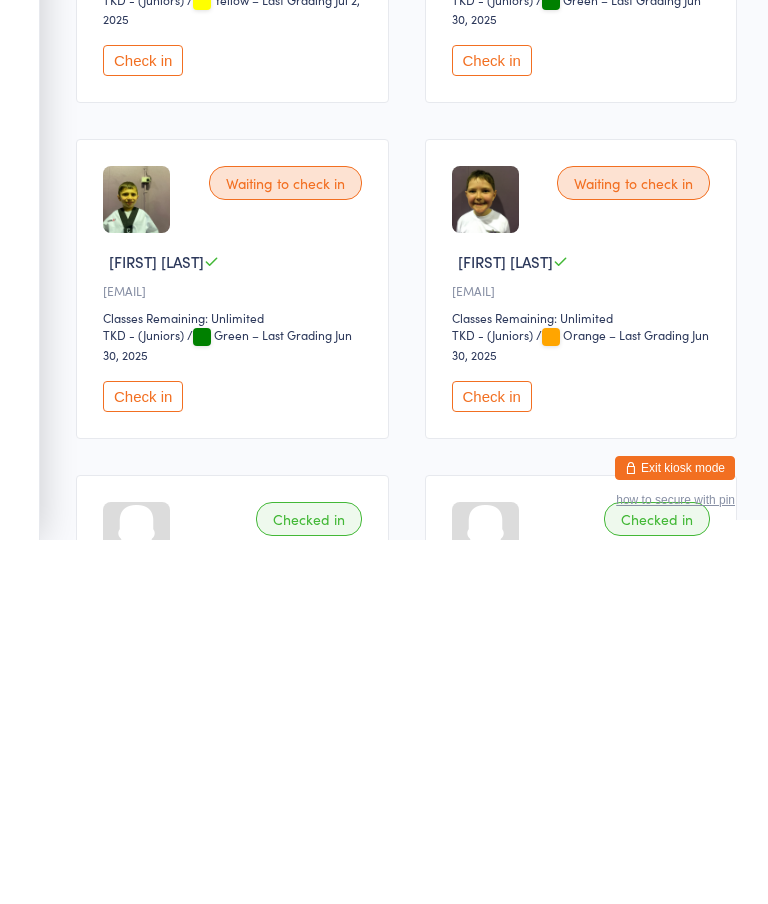 click on "Check in" at bounding box center [492, 760] 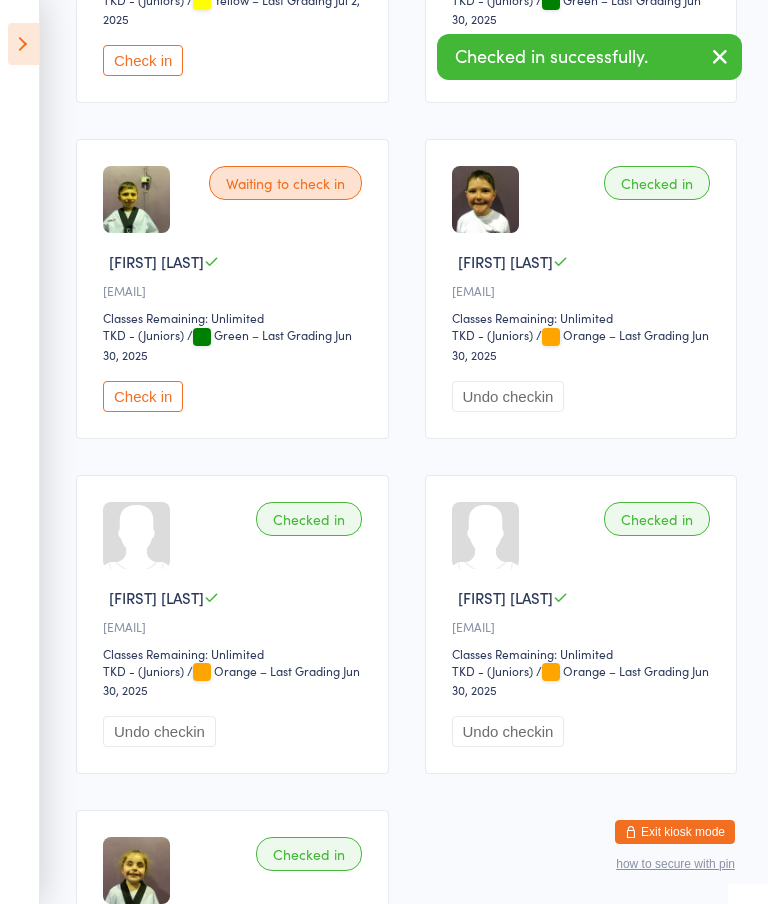 click on "Check in" at bounding box center [143, 396] 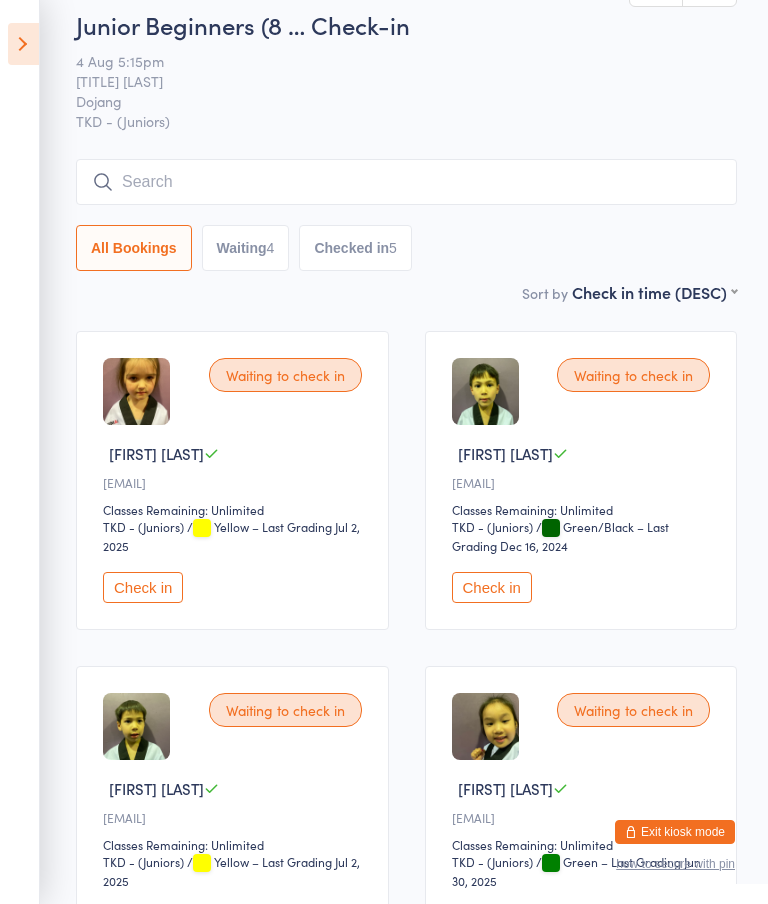 click at bounding box center [406, 182] 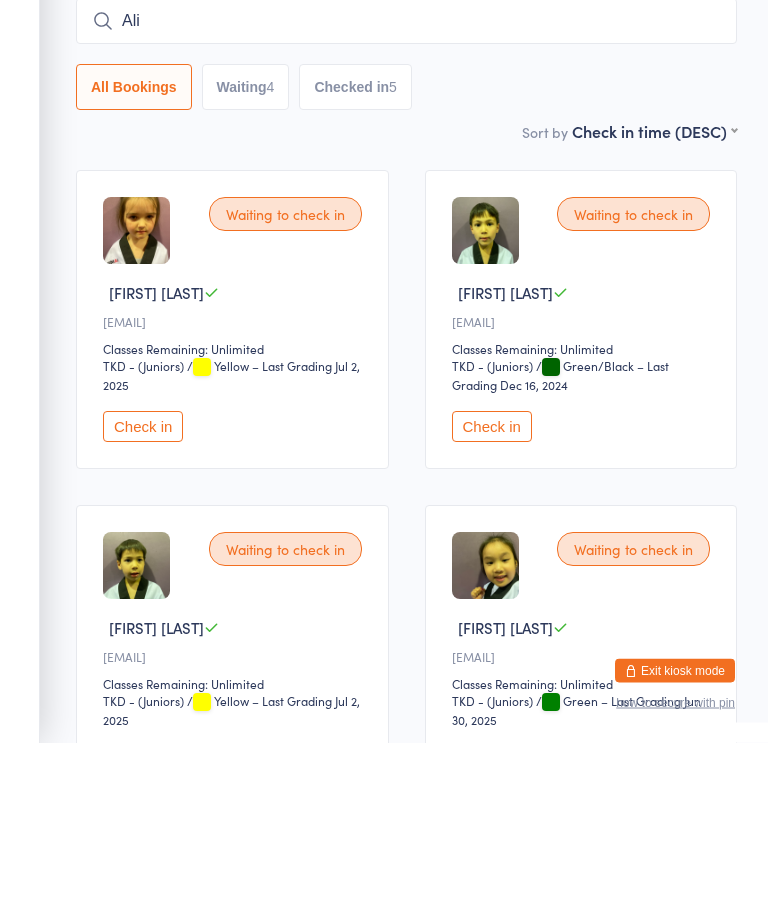 type on "Ali" 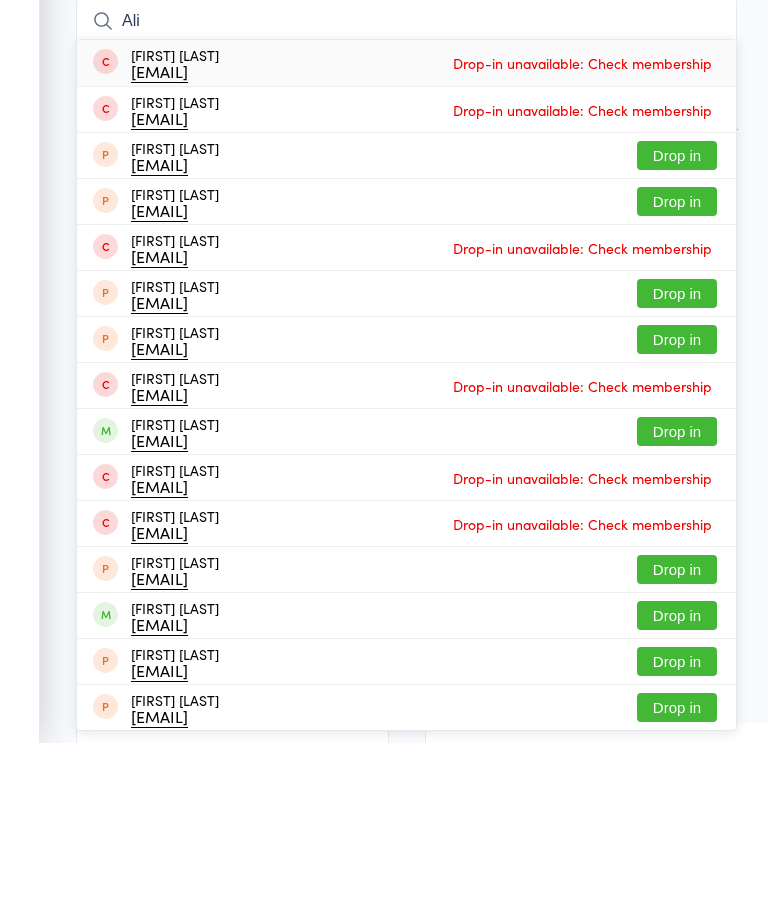 click on "Drop in" at bounding box center (677, 593) 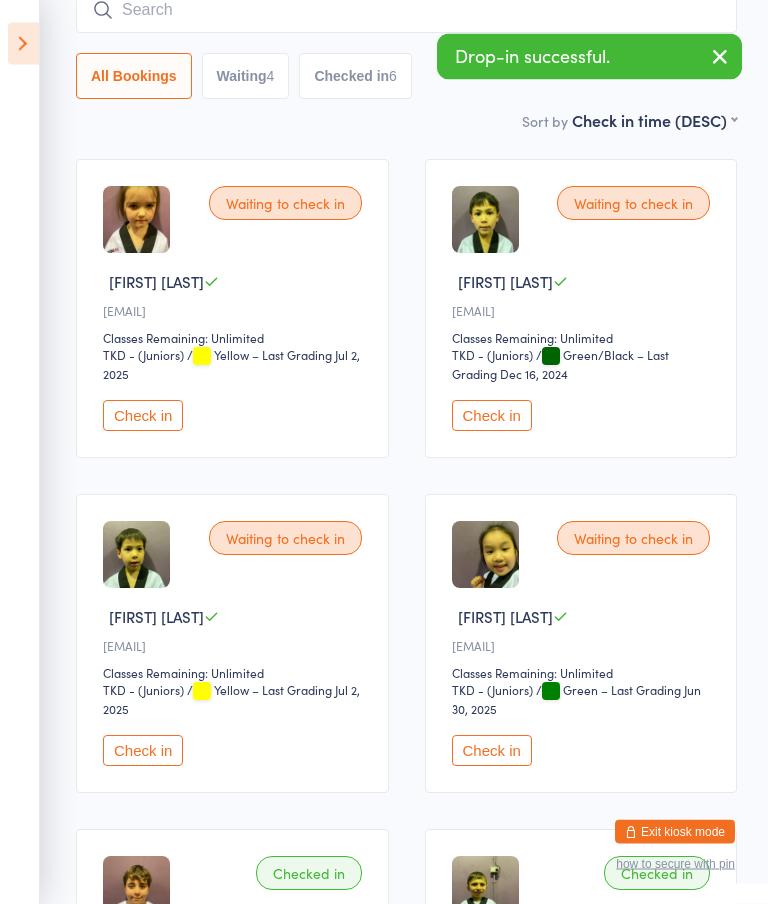 scroll, scrollTop: 0, scrollLeft: 0, axis: both 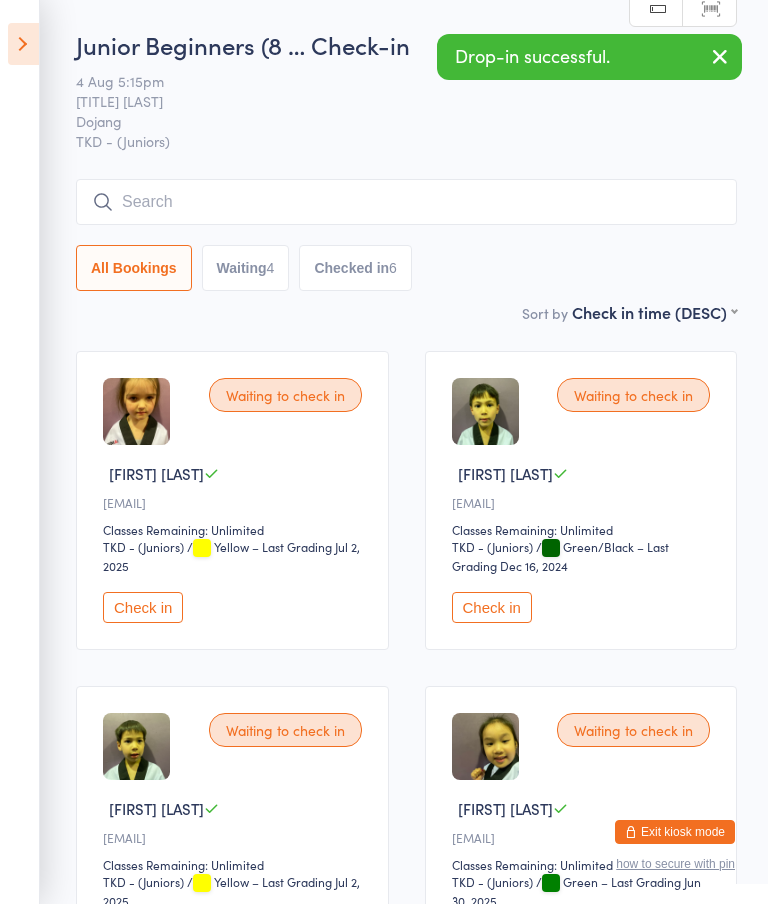 click at bounding box center [406, 202] 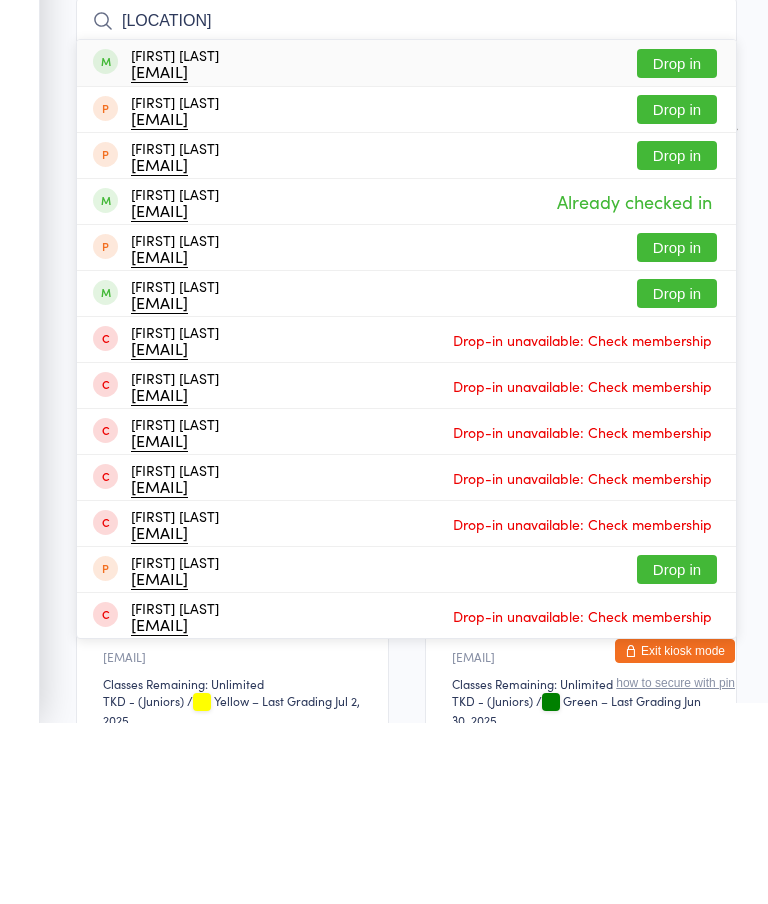 type on "Nasdallah" 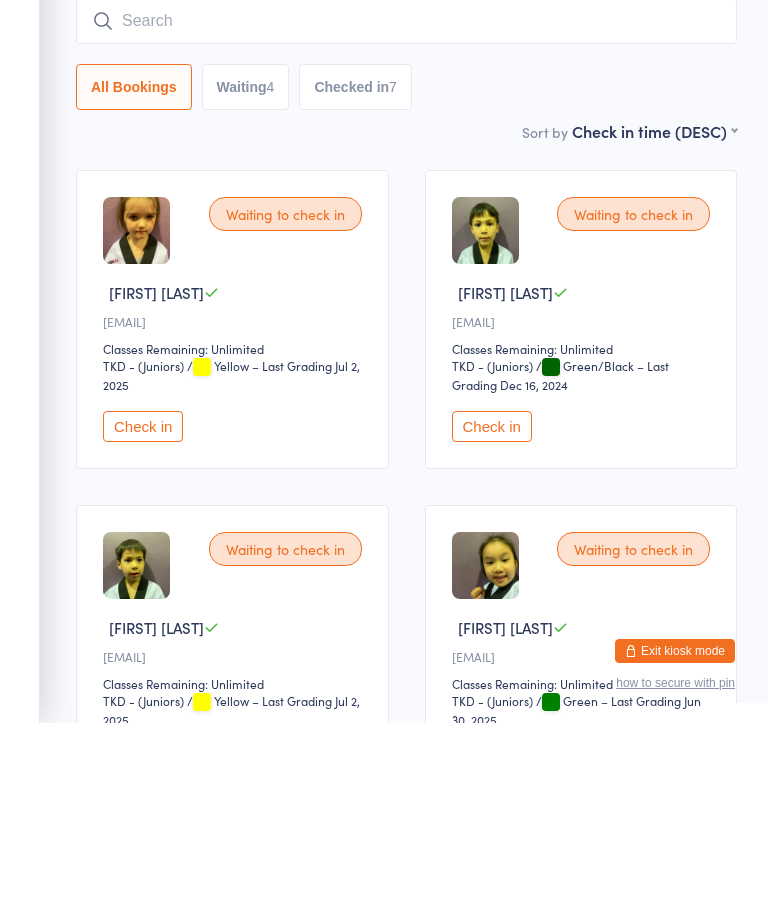 click on "Check in" at bounding box center (143, 607) 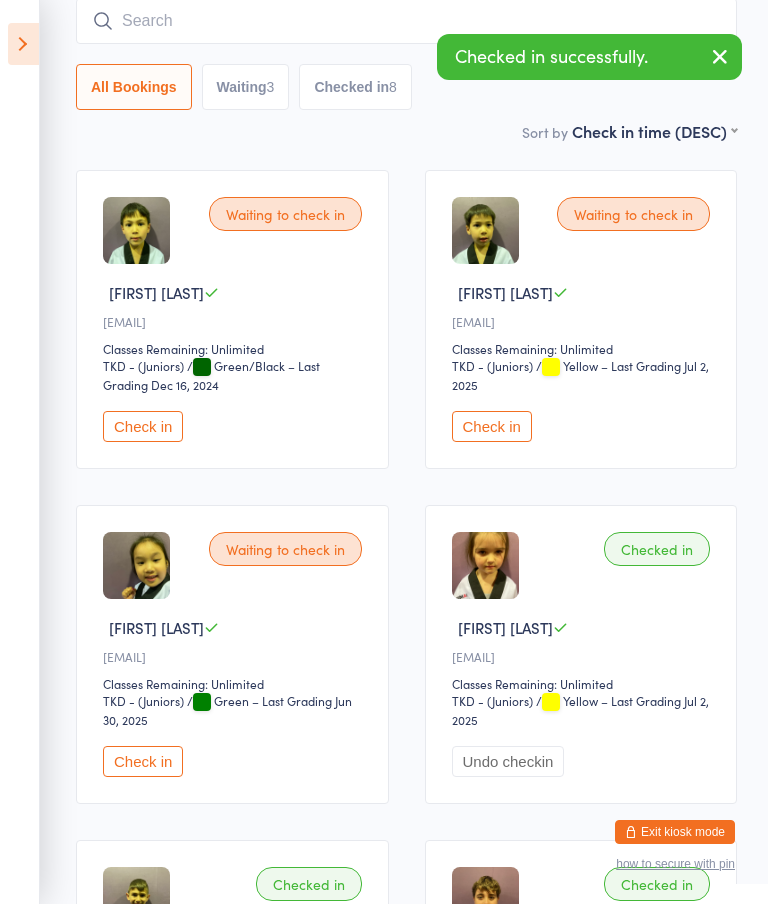 click at bounding box center (406, 21) 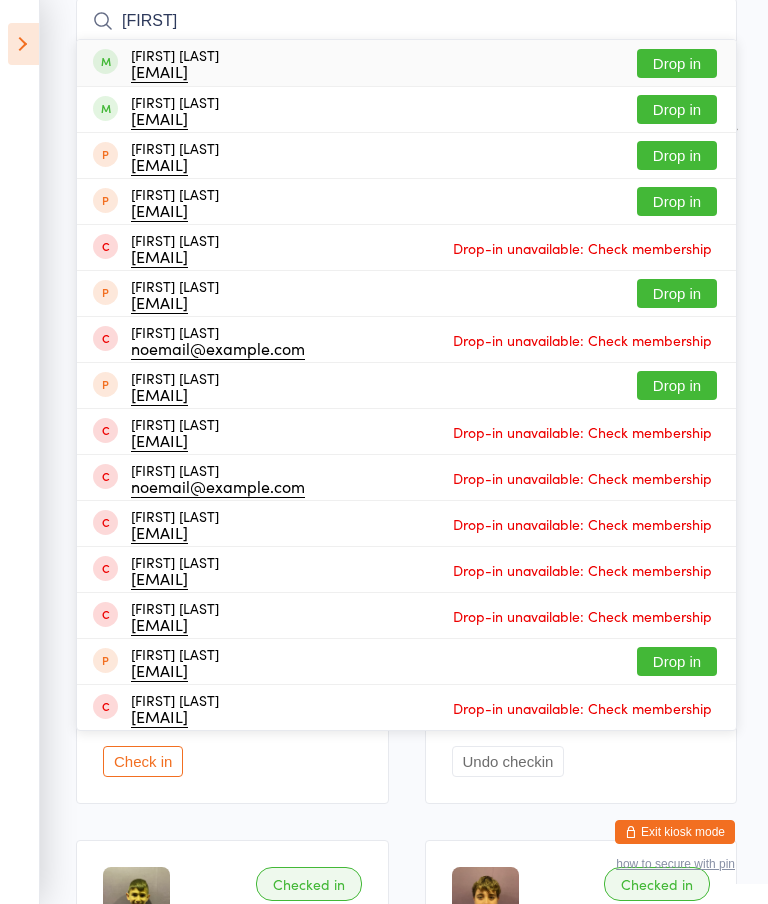type on "Josh" 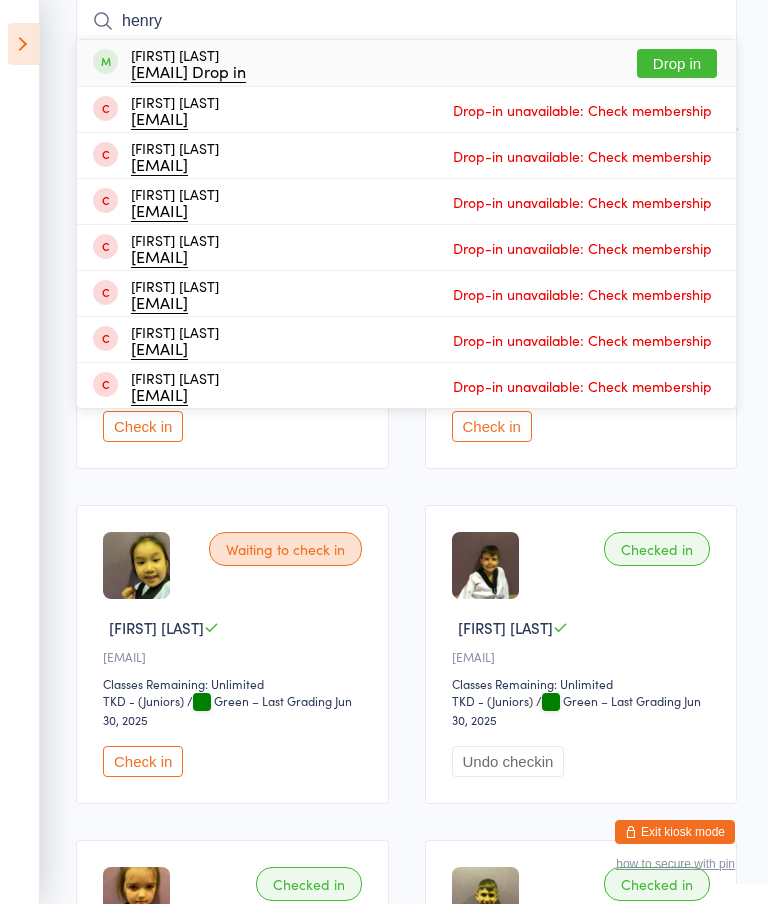 type on "henry" 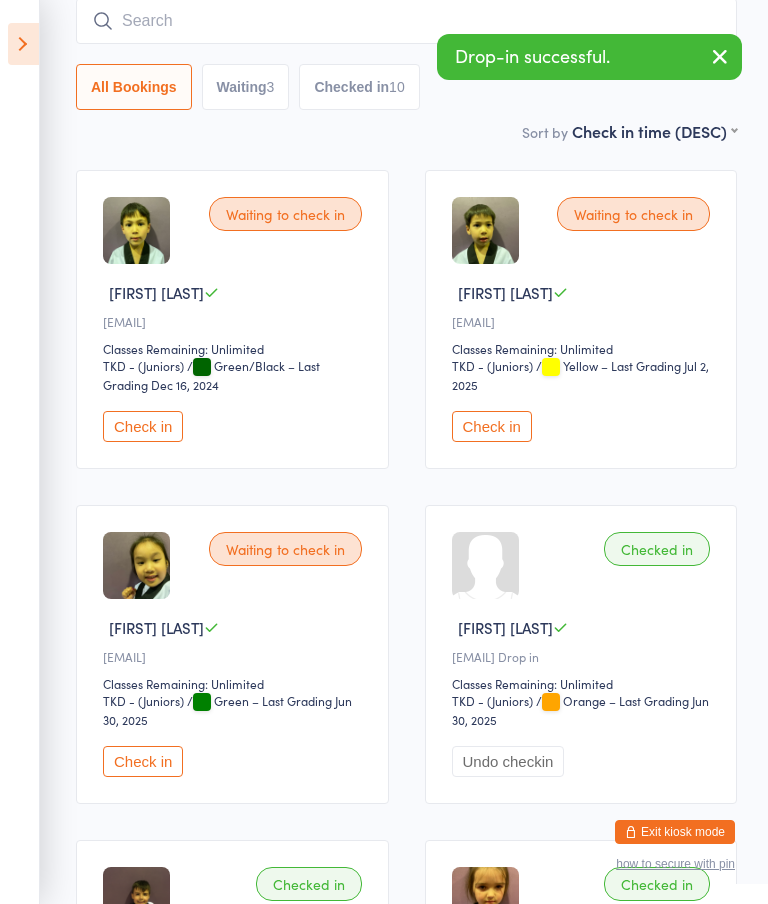 click on "Check in" at bounding box center (143, 426) 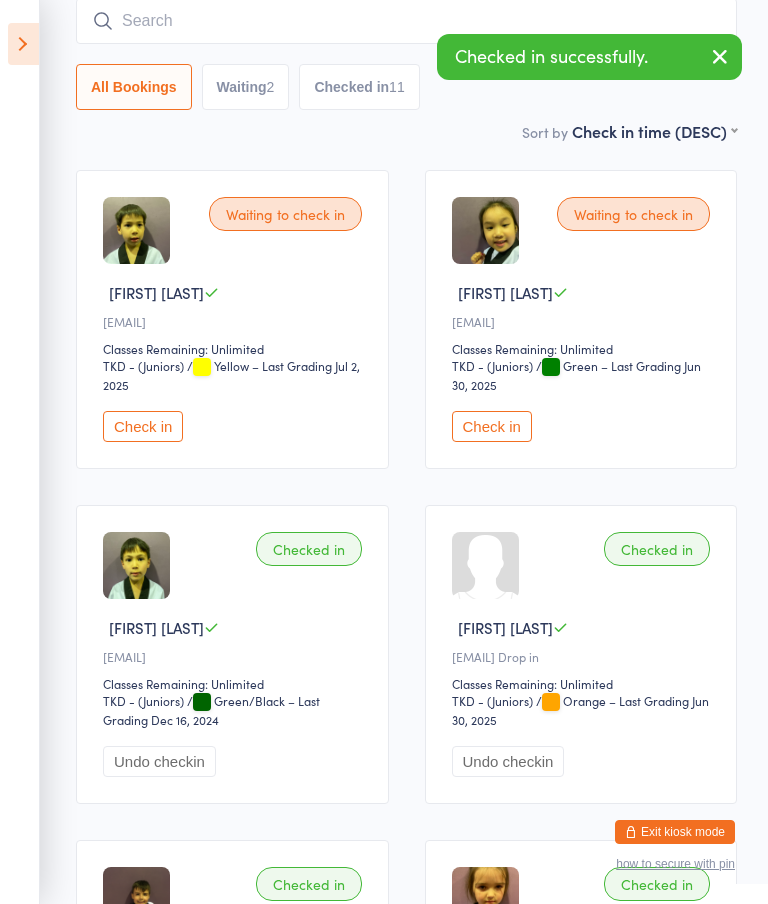 click at bounding box center [406, 21] 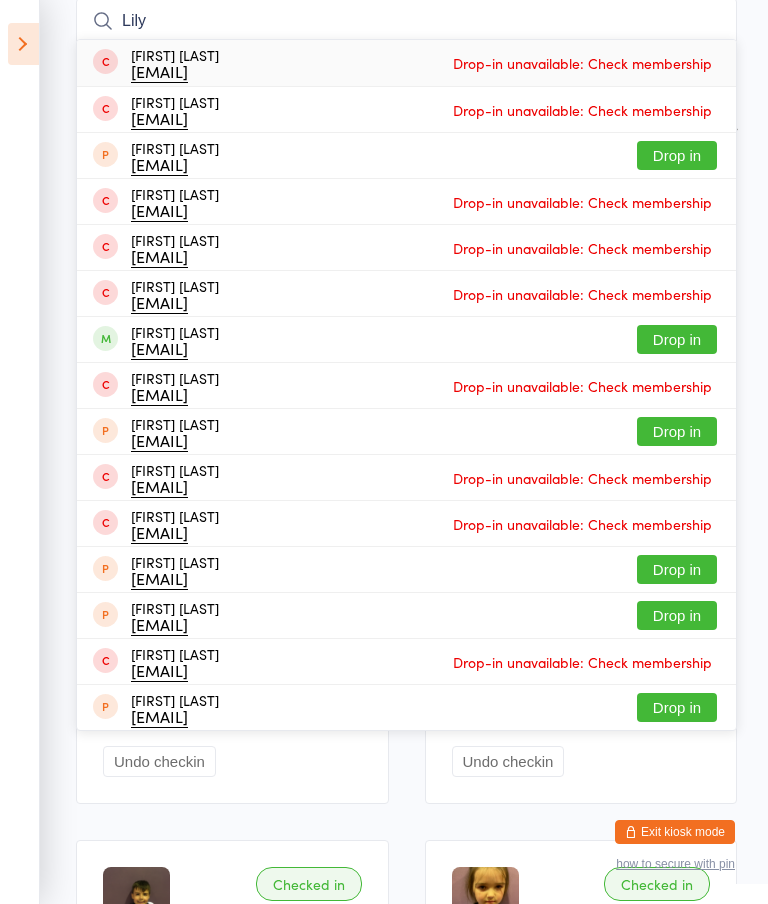 type on "Lily" 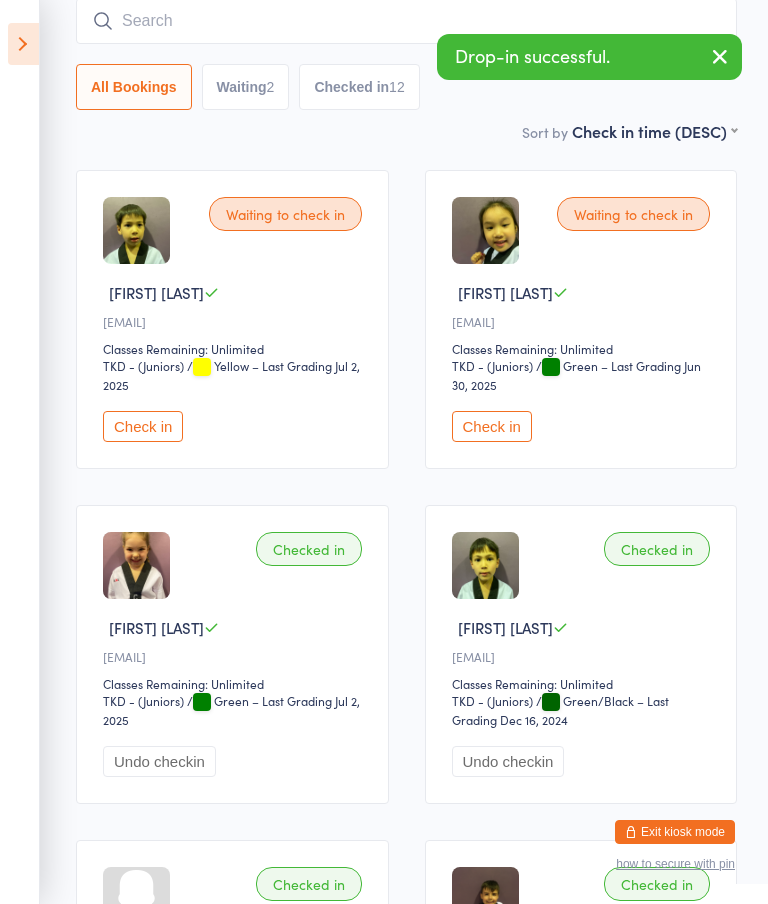 click on "Check in" at bounding box center (143, 426) 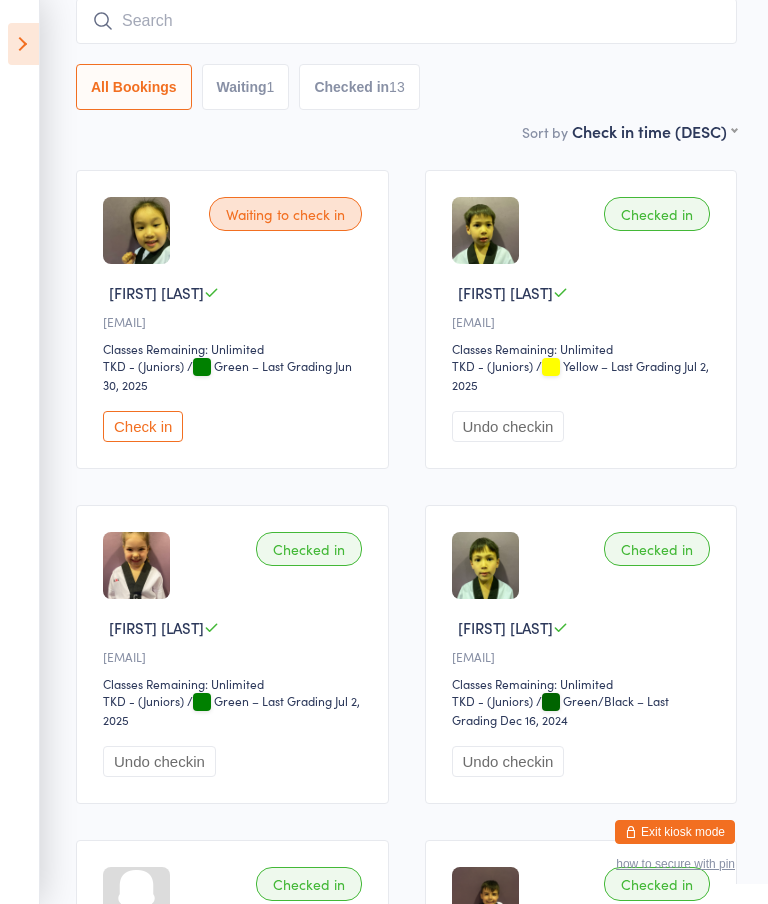 click on "Check in" at bounding box center (143, 426) 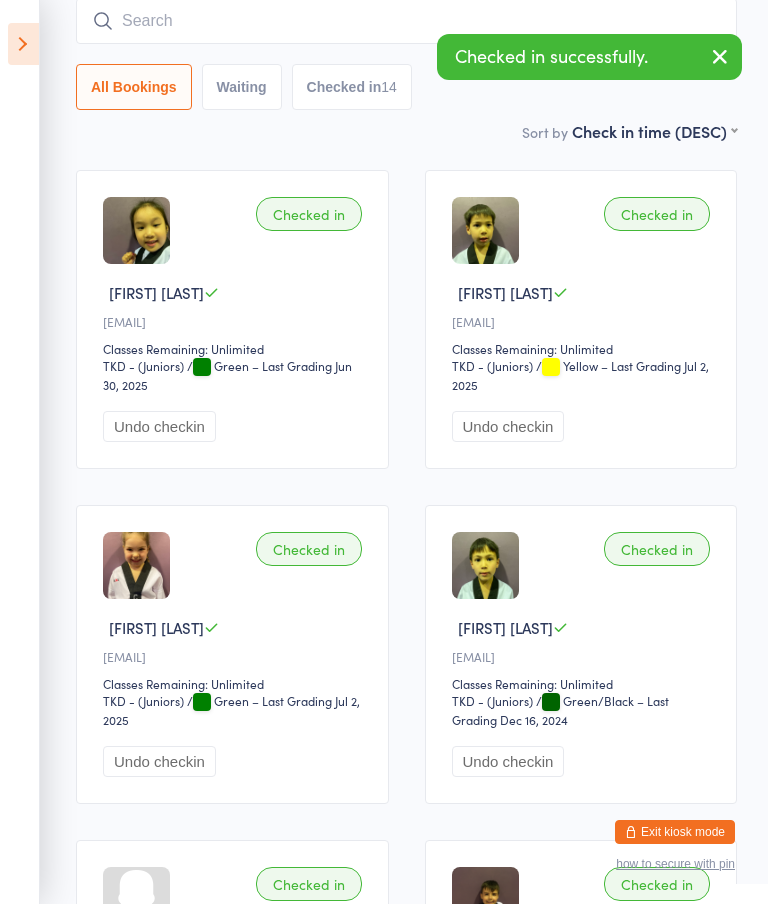 click at bounding box center [406, 21] 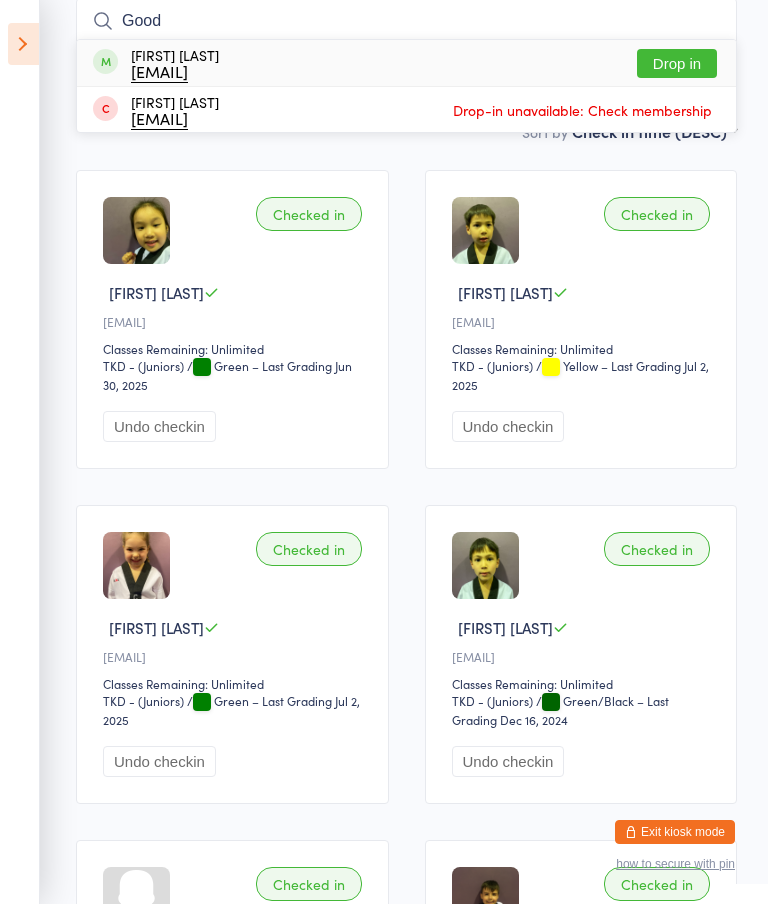 type on "Good" 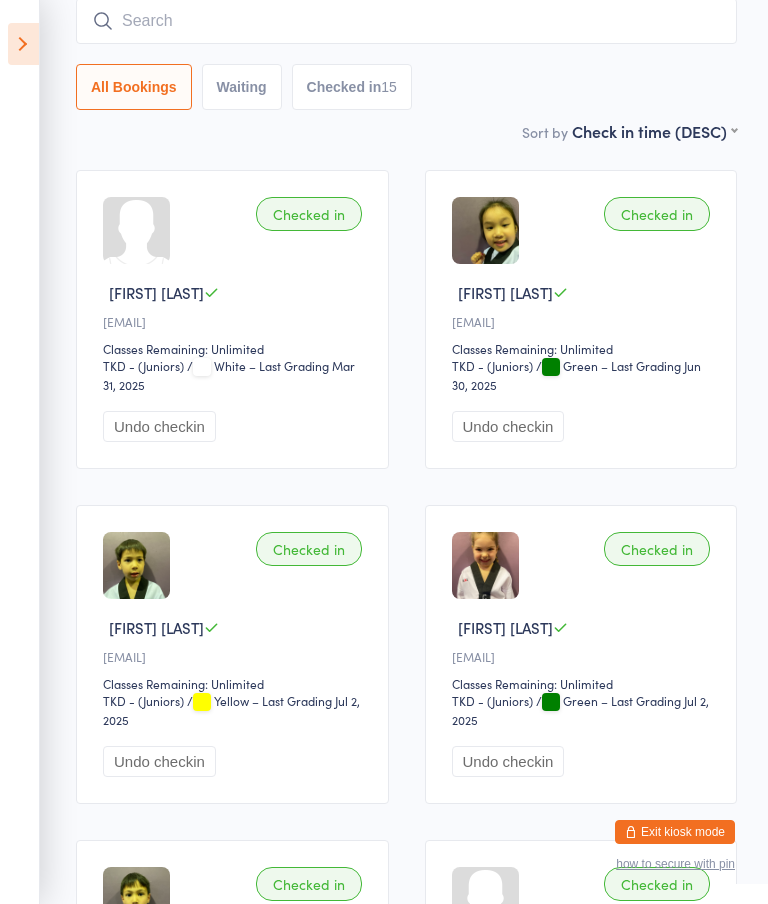 click on "Checked in Olivia Khem  Winny.chen10@gmail.com Classes Remaining: Unlimited TKD - (Juniors)  TKD - (Juniors)   /  Green – Last Grading Jun 30, 2025   Undo checkin" at bounding box center [581, 319] 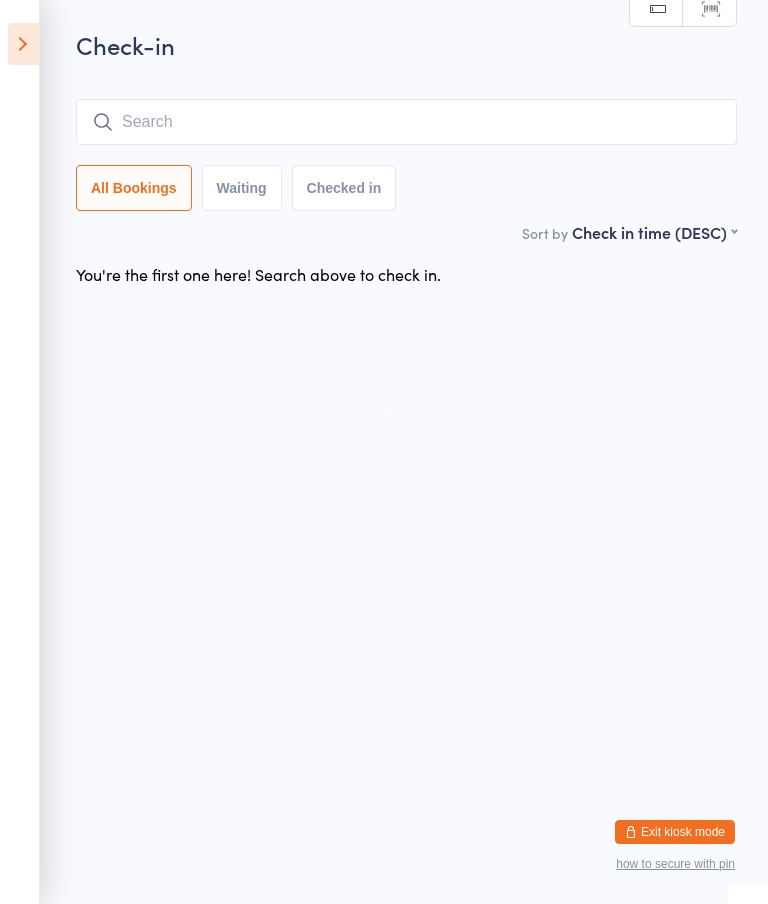 scroll, scrollTop: 0, scrollLeft: 0, axis: both 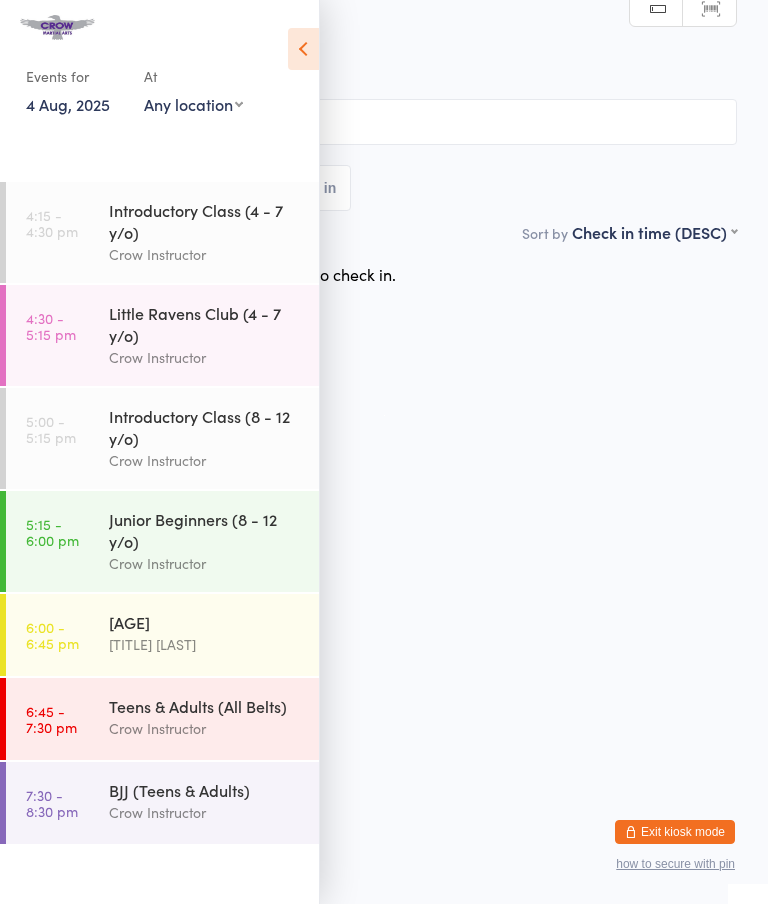 click on "Junior Beginners (8 - 12 y/o)" at bounding box center [205, 530] 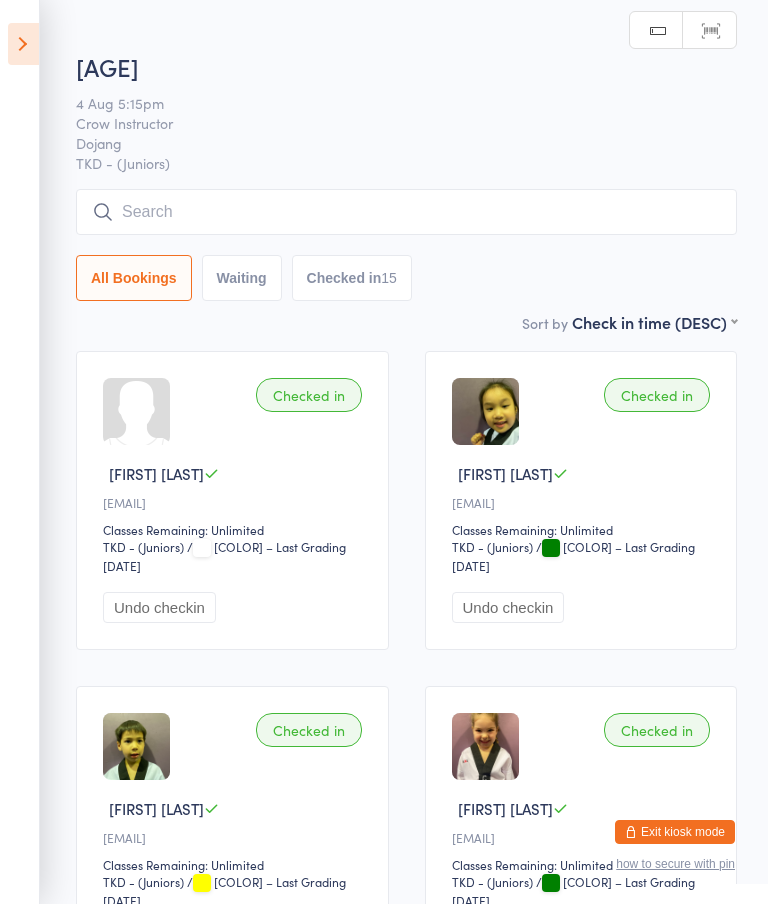 click on "Checked in  15" at bounding box center [352, 278] 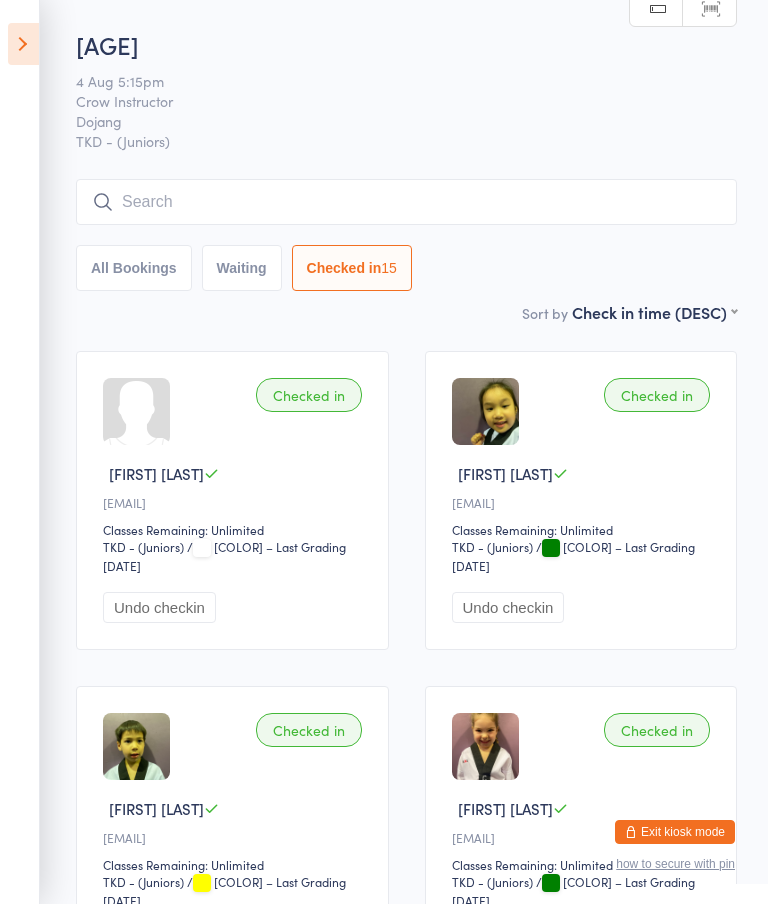 click at bounding box center [406, 202] 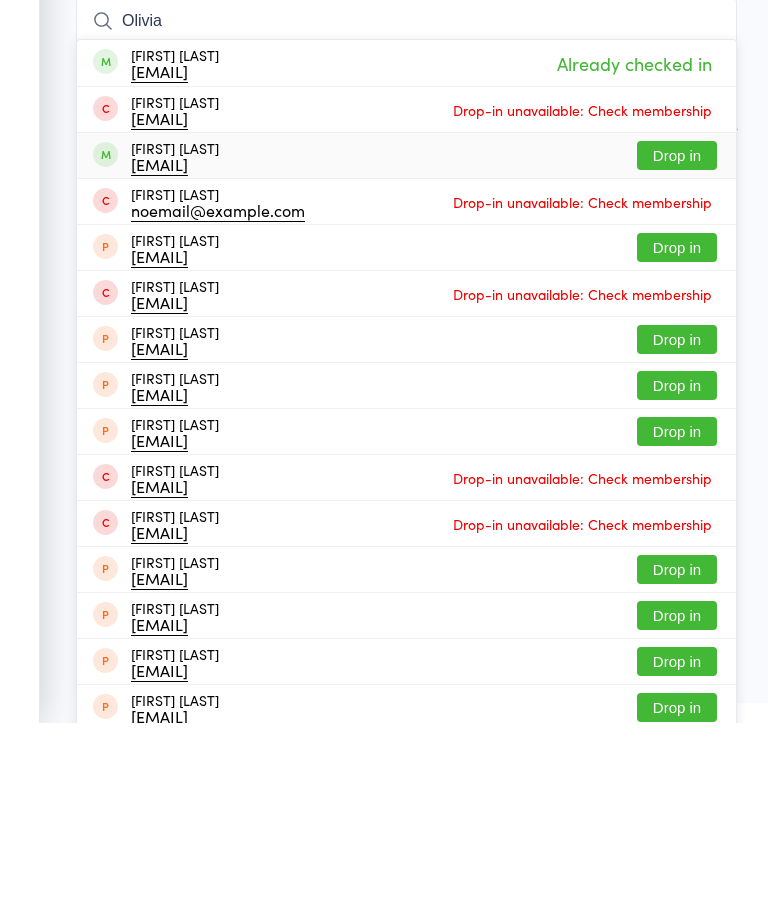 type on "Olivia" 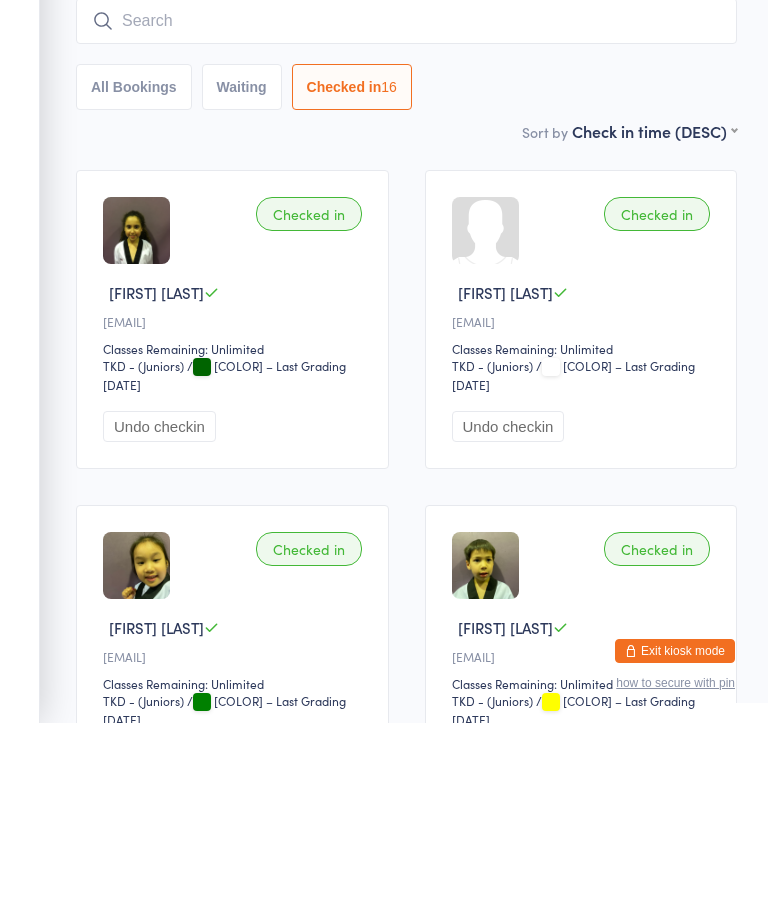click on "All Bookings Waiting  Checked in  16" at bounding box center [406, 235] 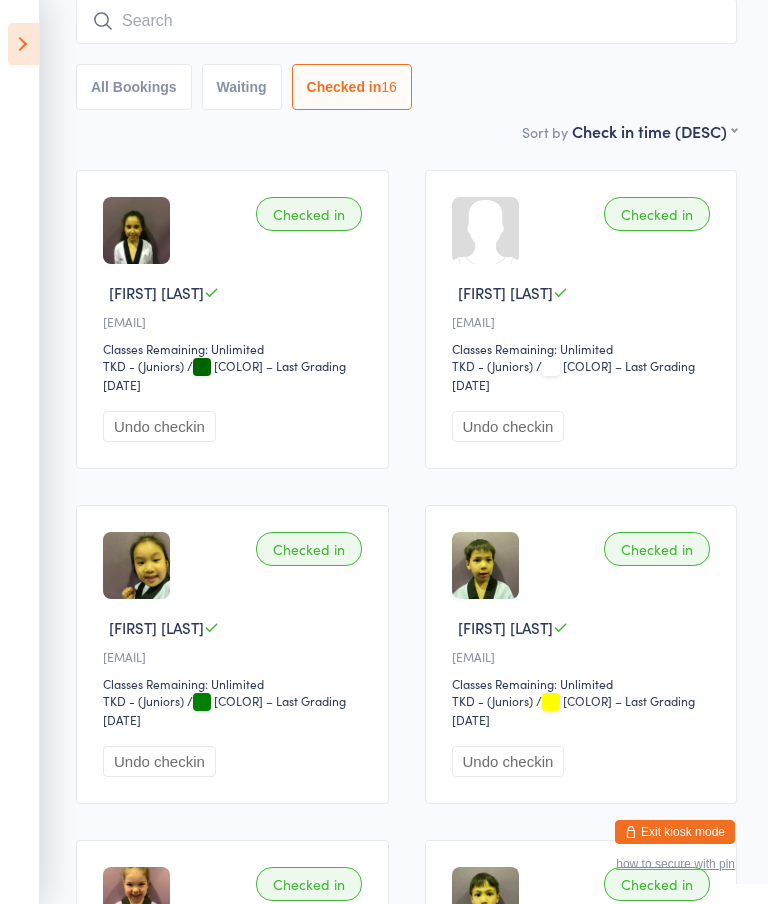 click at bounding box center [406, 21] 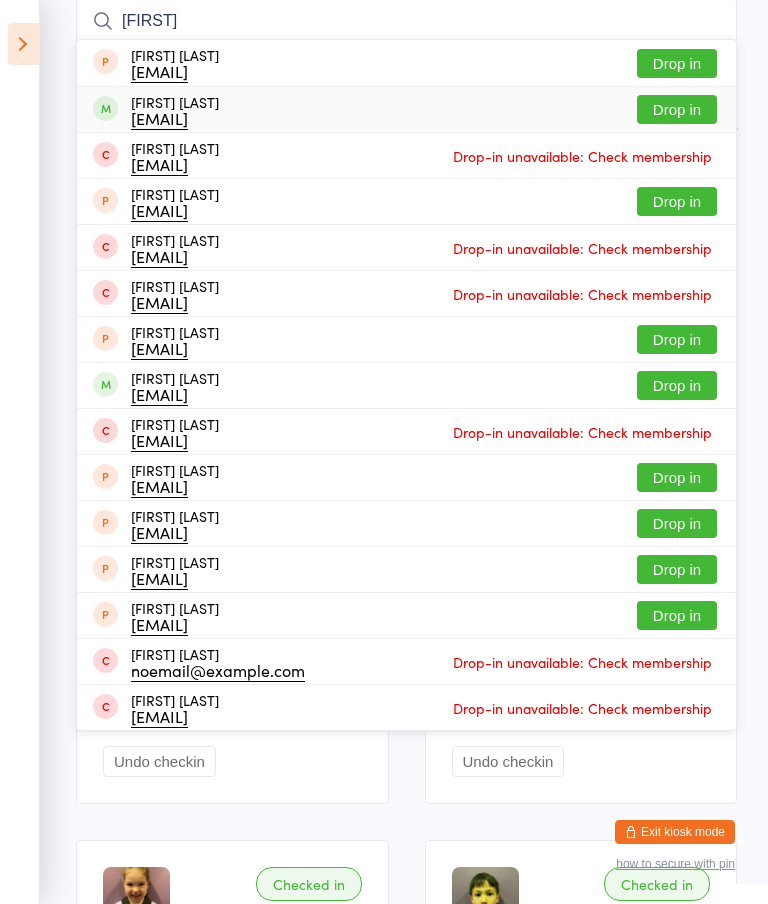 type on "[FIRST]" 